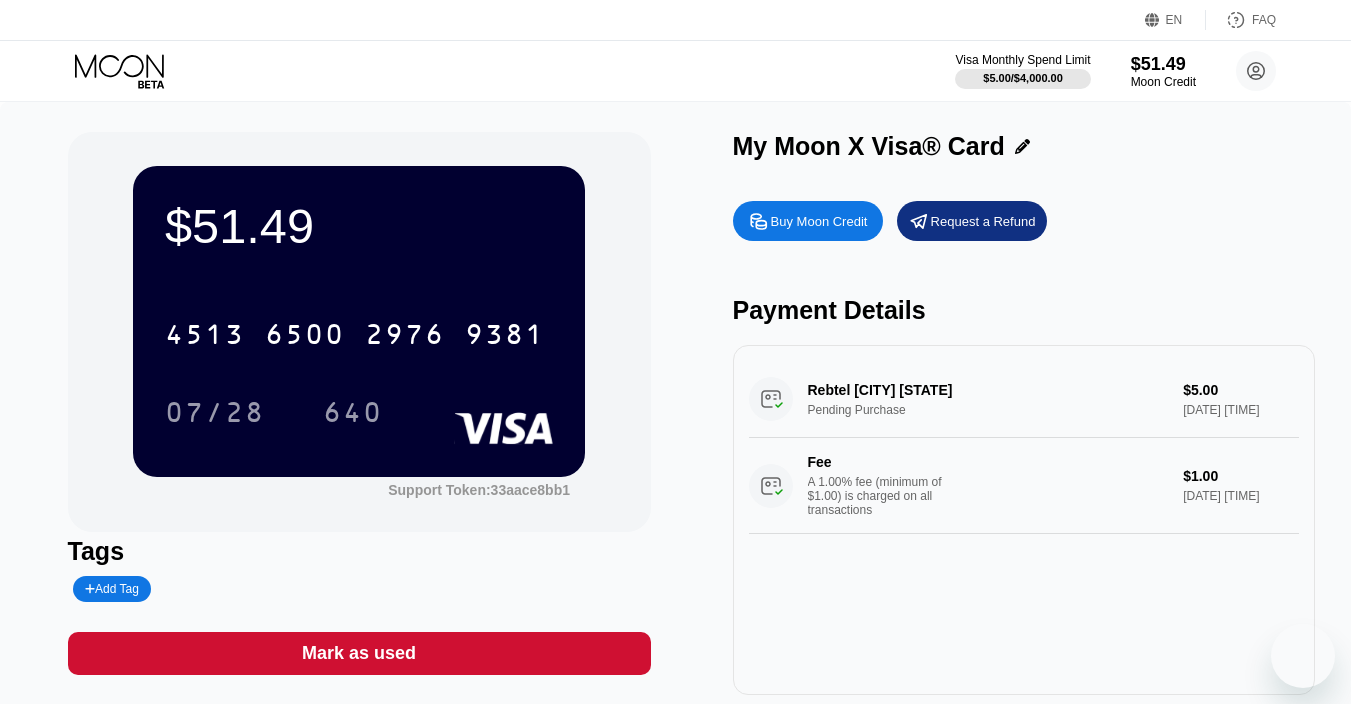 scroll, scrollTop: 0, scrollLeft: 0, axis: both 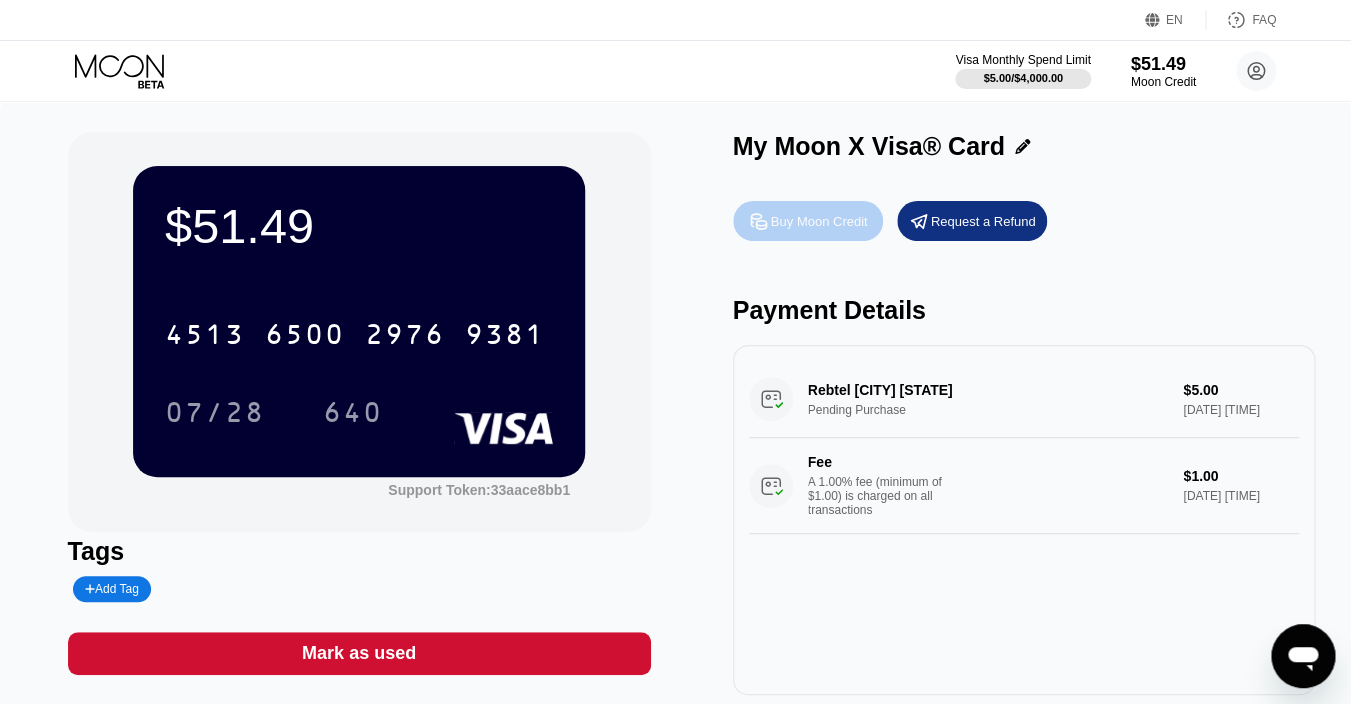 click on "Buy Moon Credit" at bounding box center (819, 221) 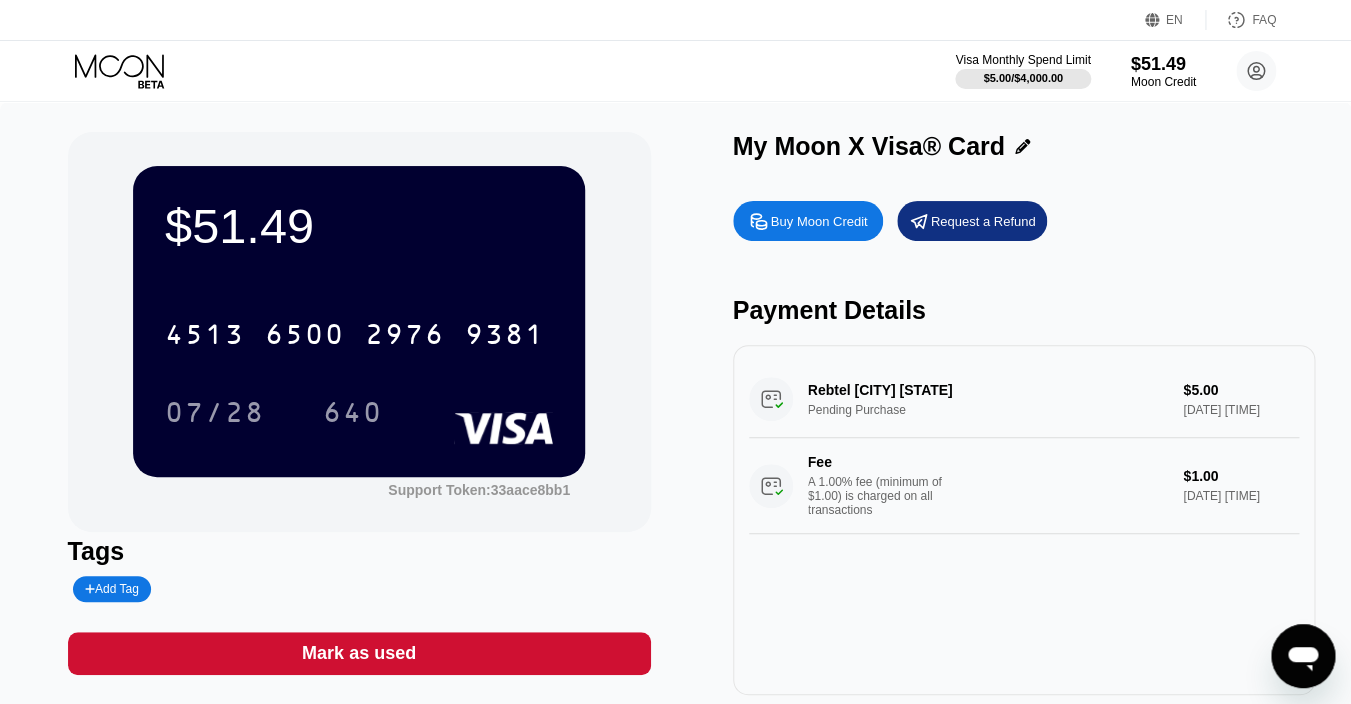 type on "0" 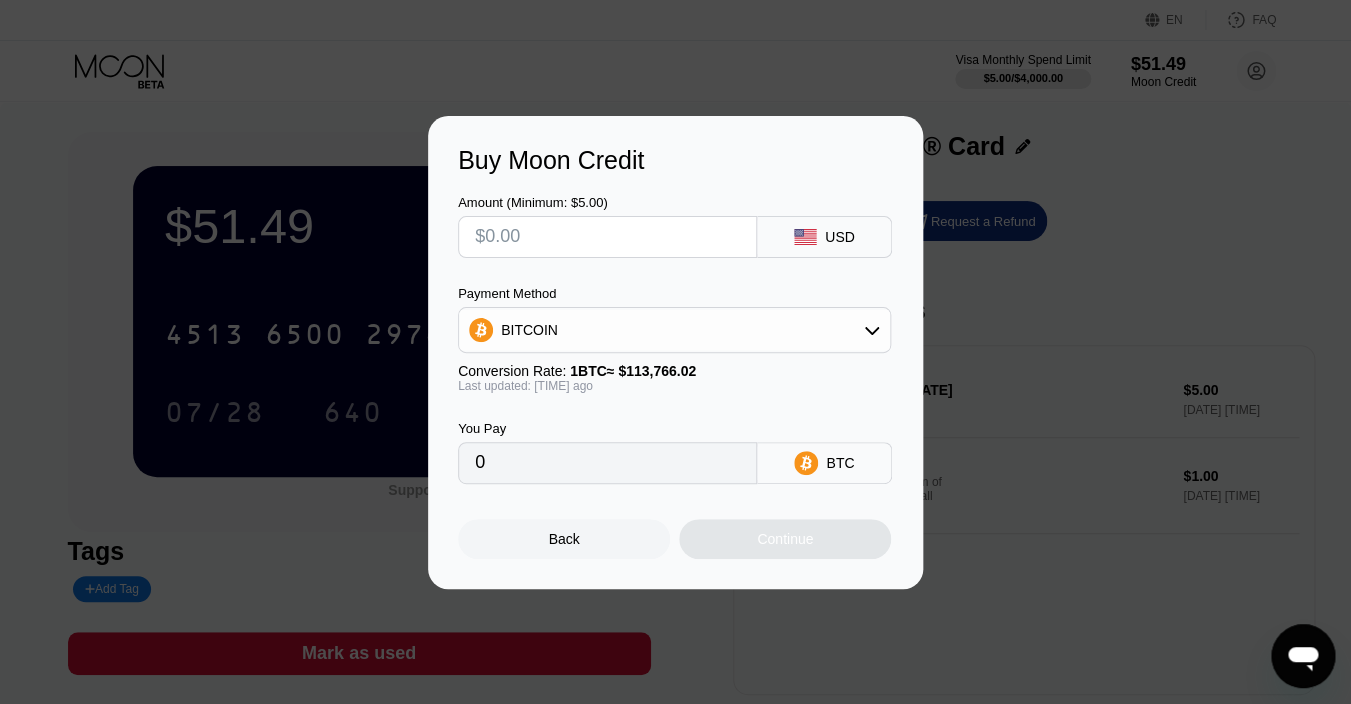 click at bounding box center [607, 237] 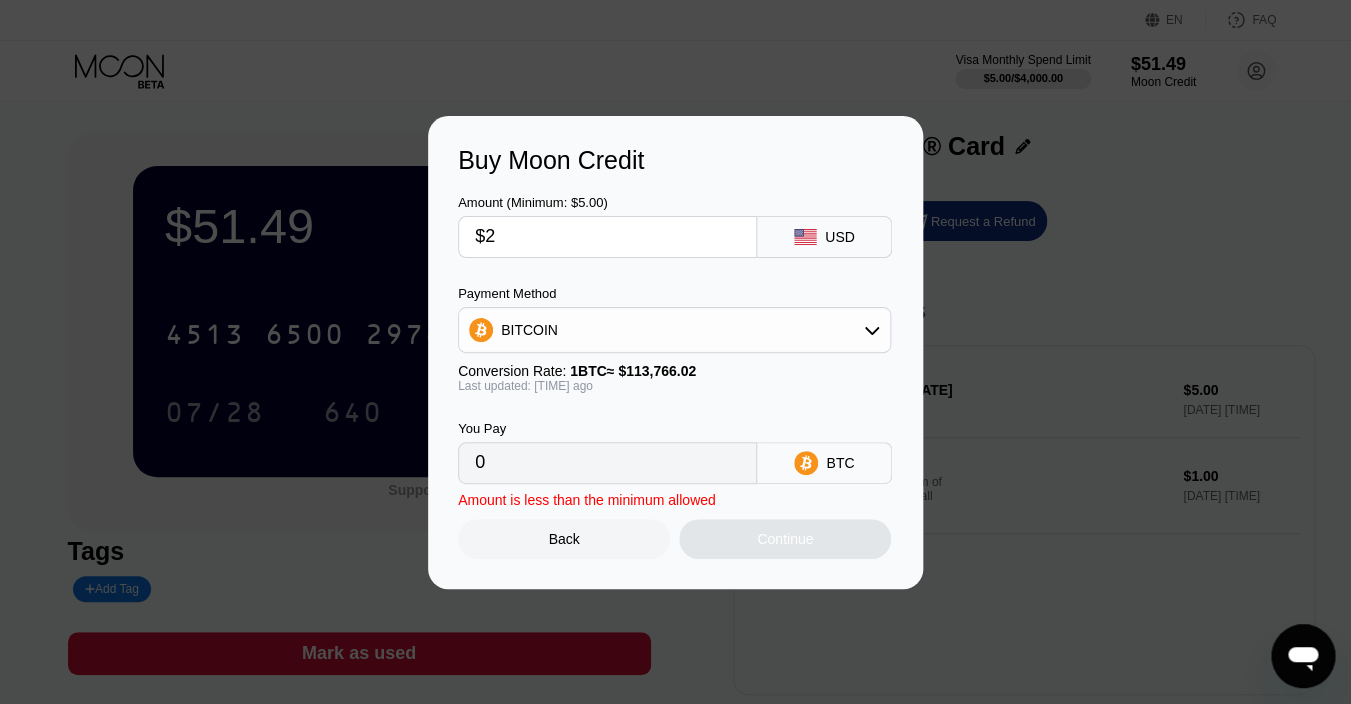 type on "0.00001759" 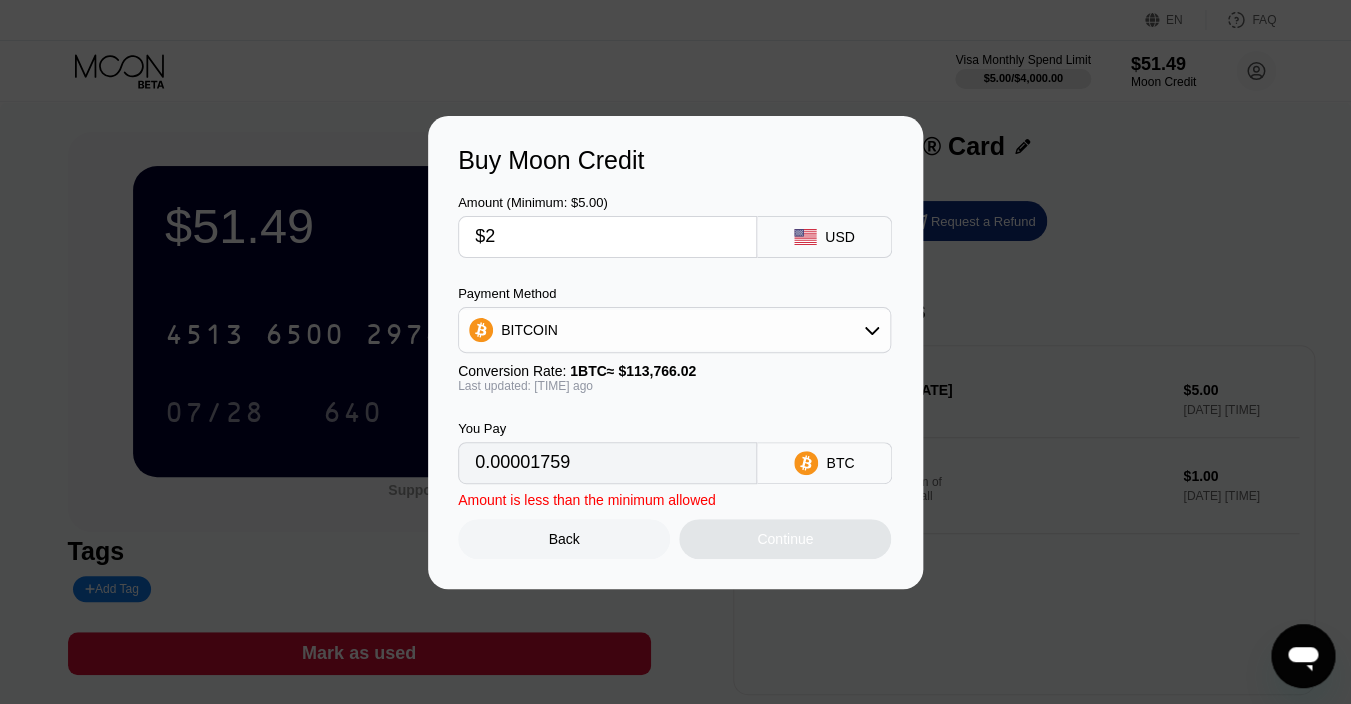 type 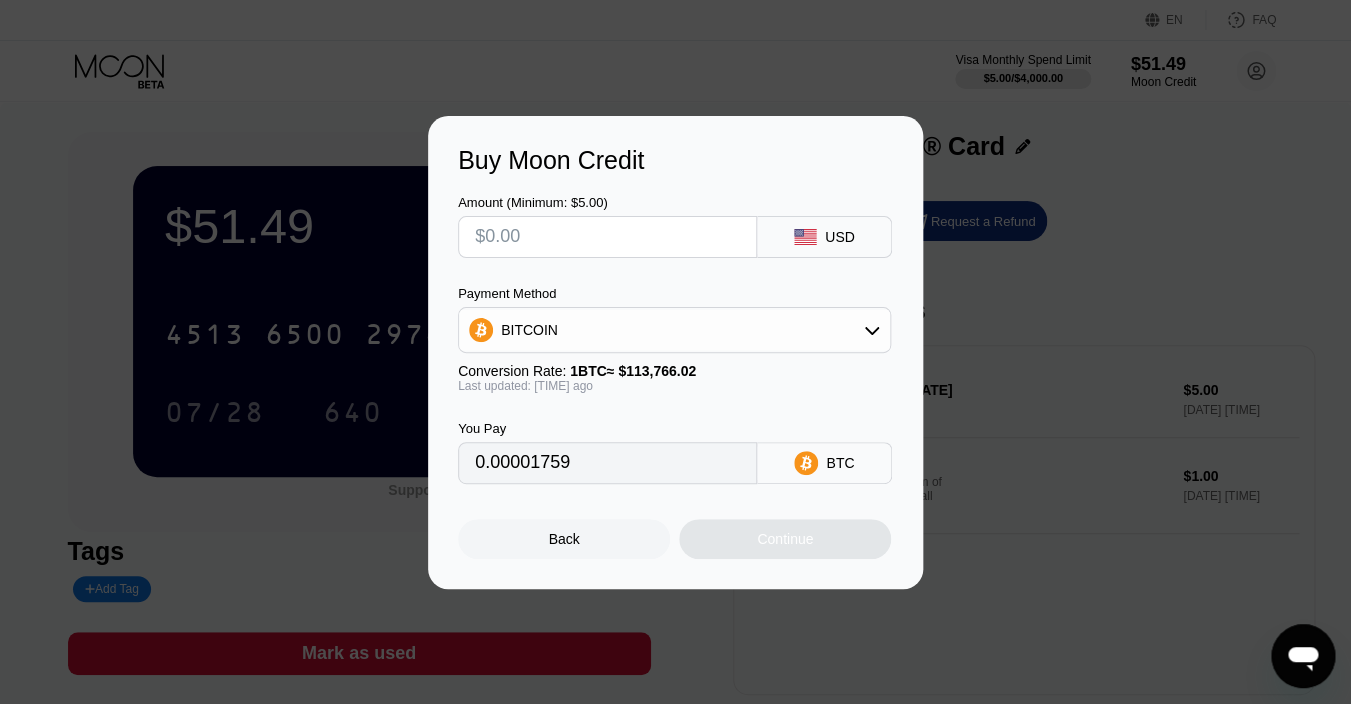 type on "0" 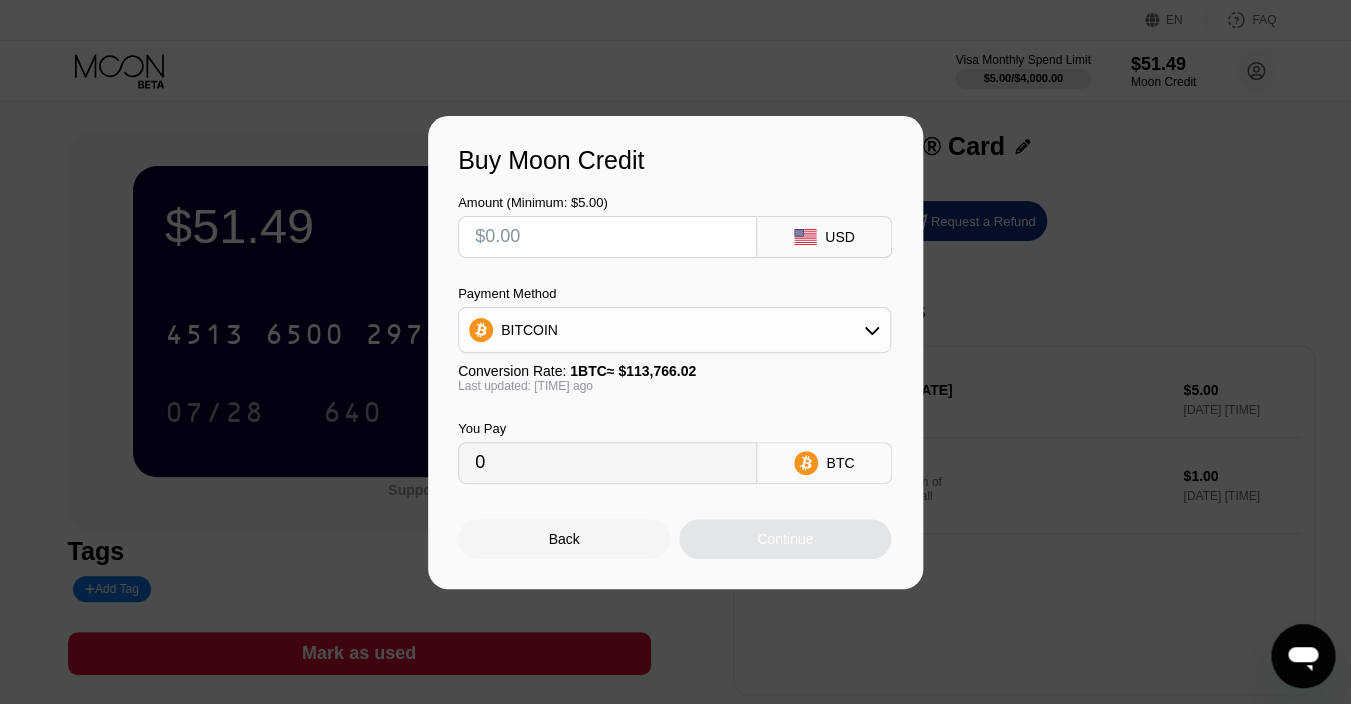 type on "$5" 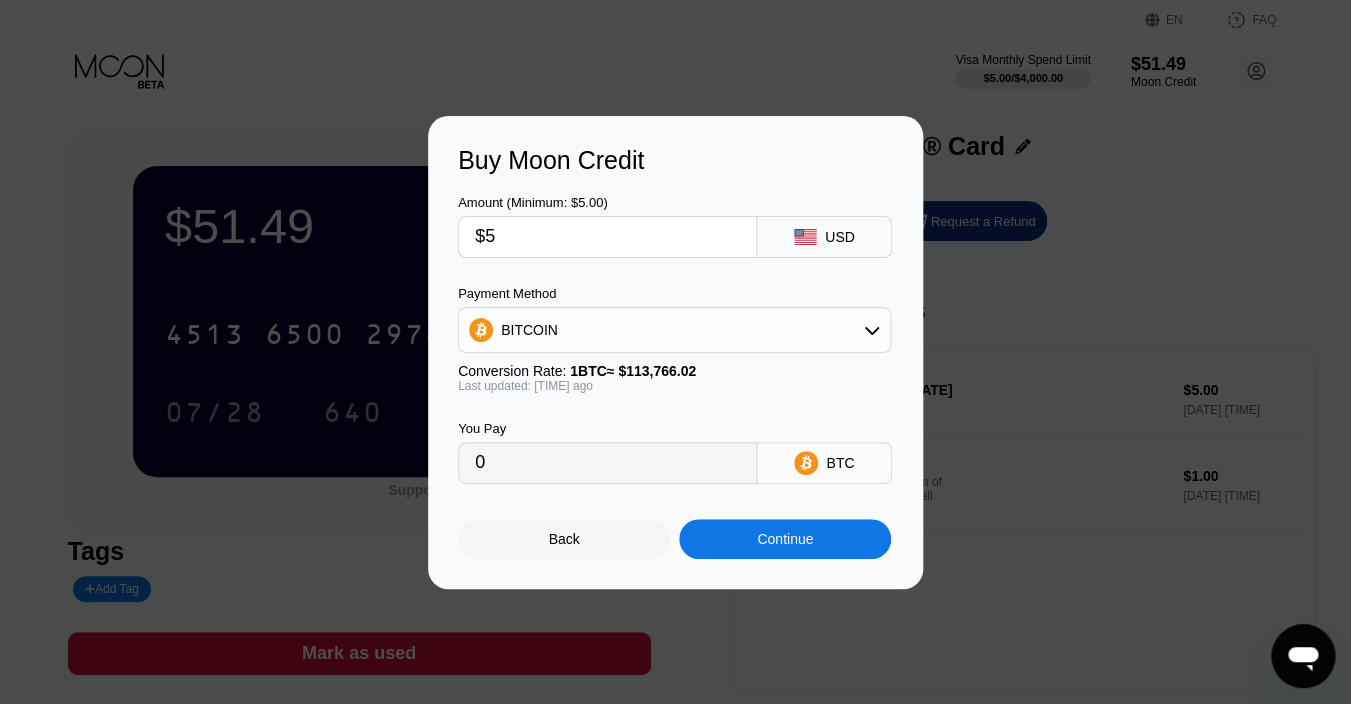 type on "0.00004397" 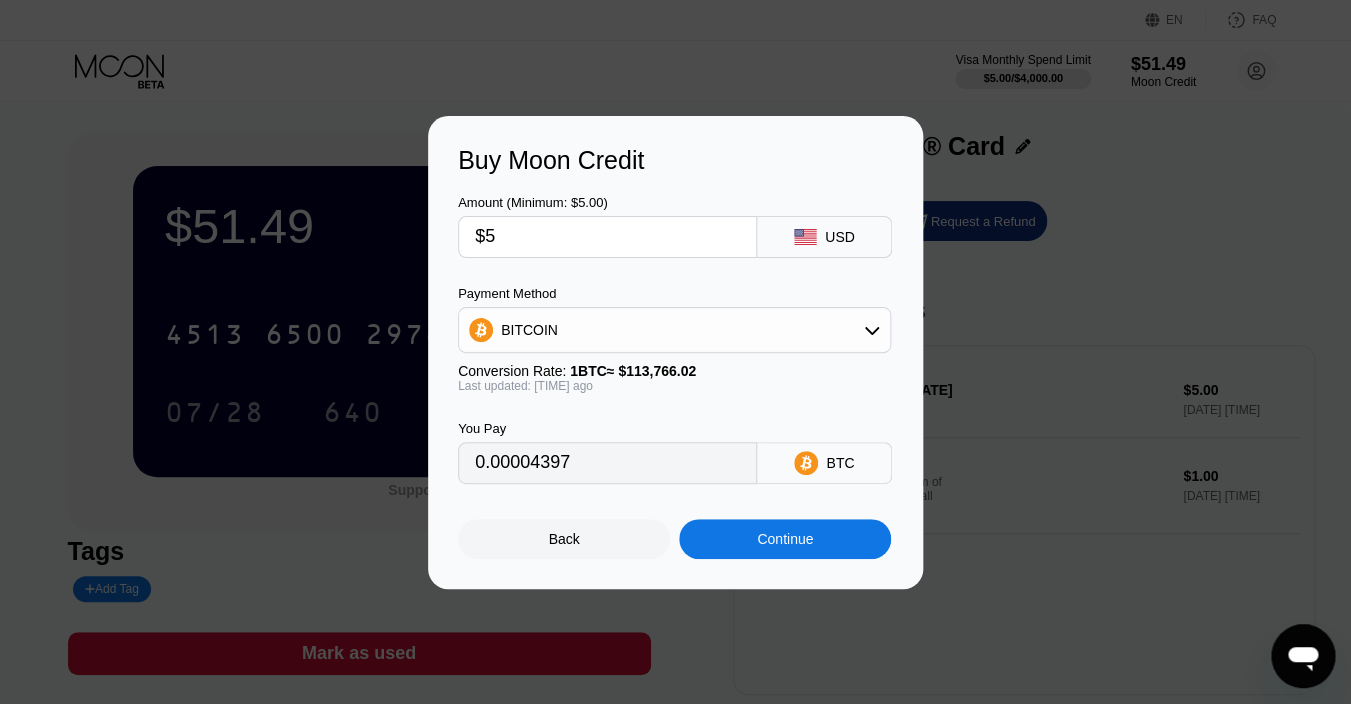 type 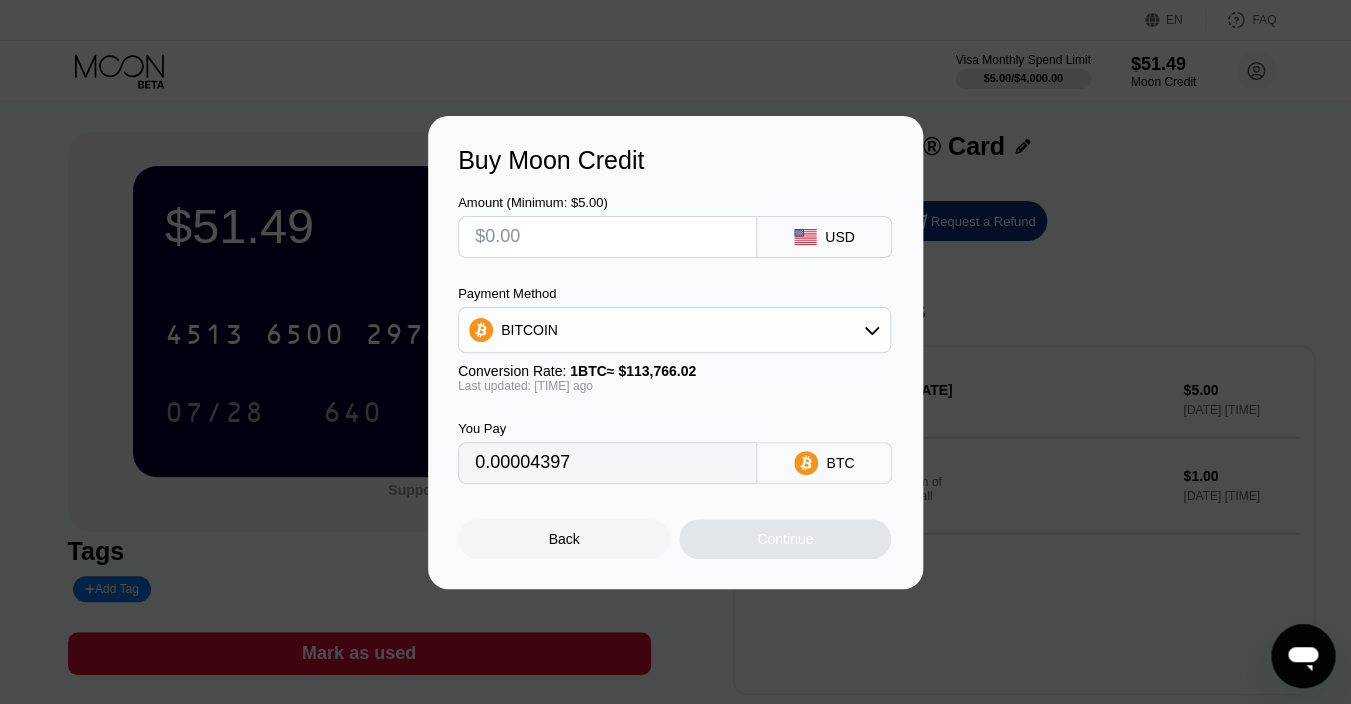 type on "0" 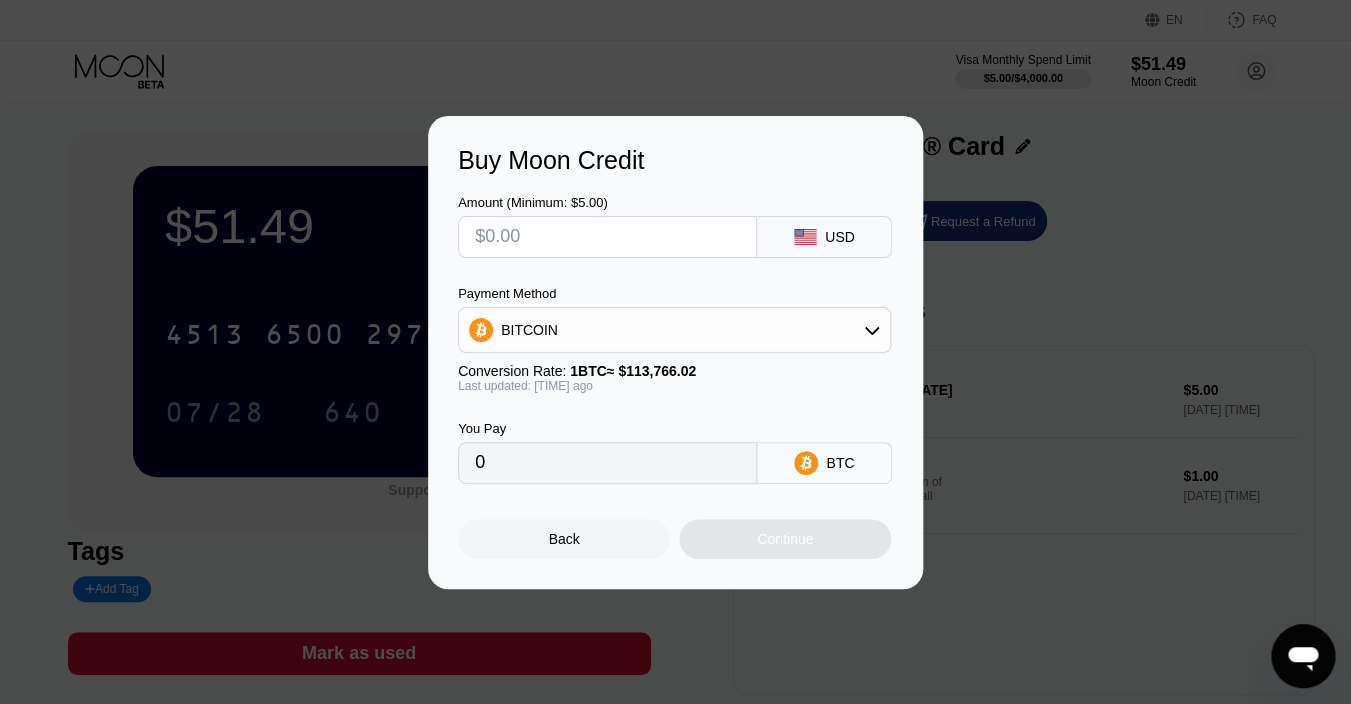 type on "$4" 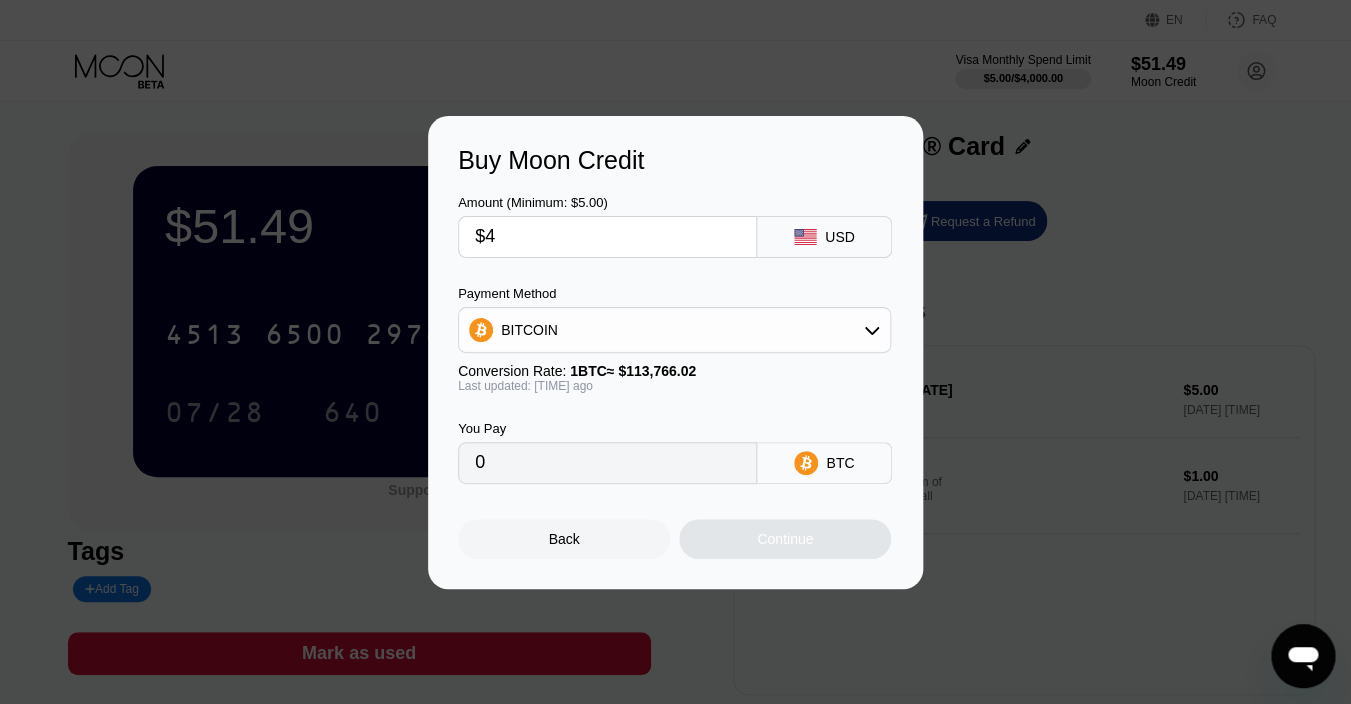 type on "0.00003518" 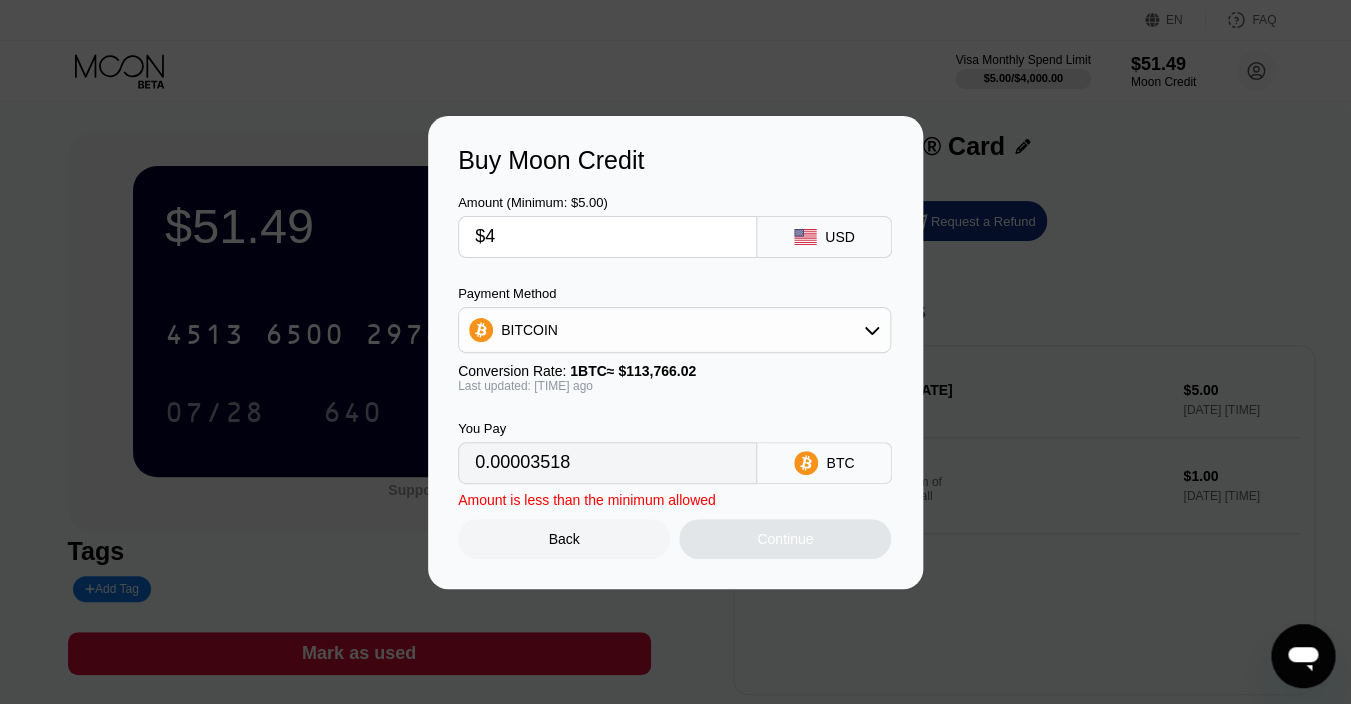type on "$4" 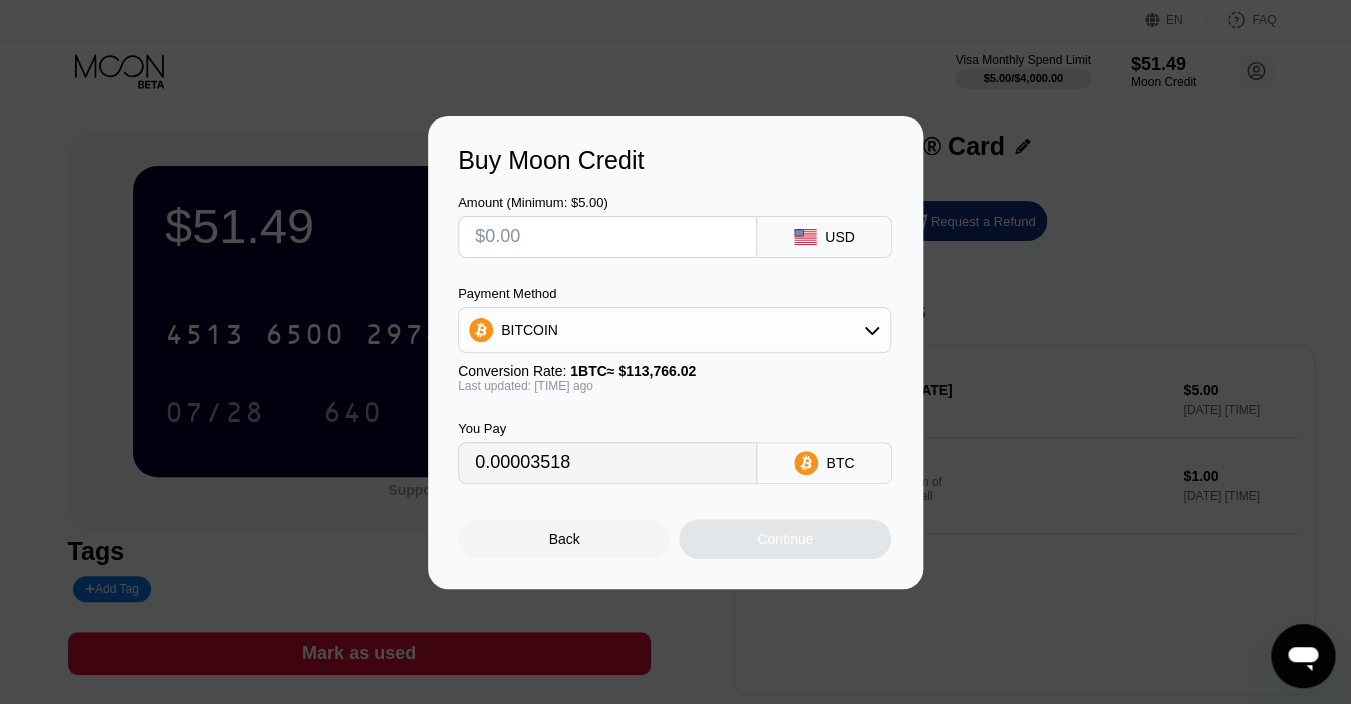 type on "0" 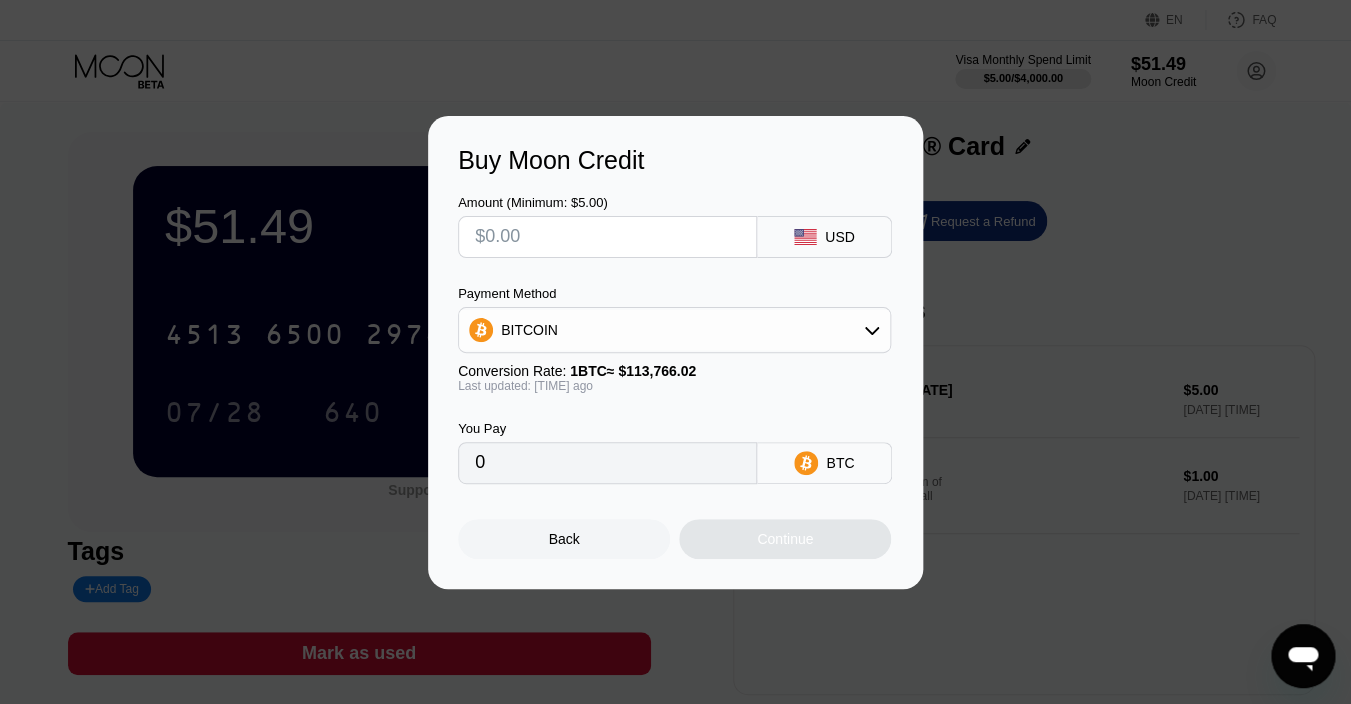 type on "$3" 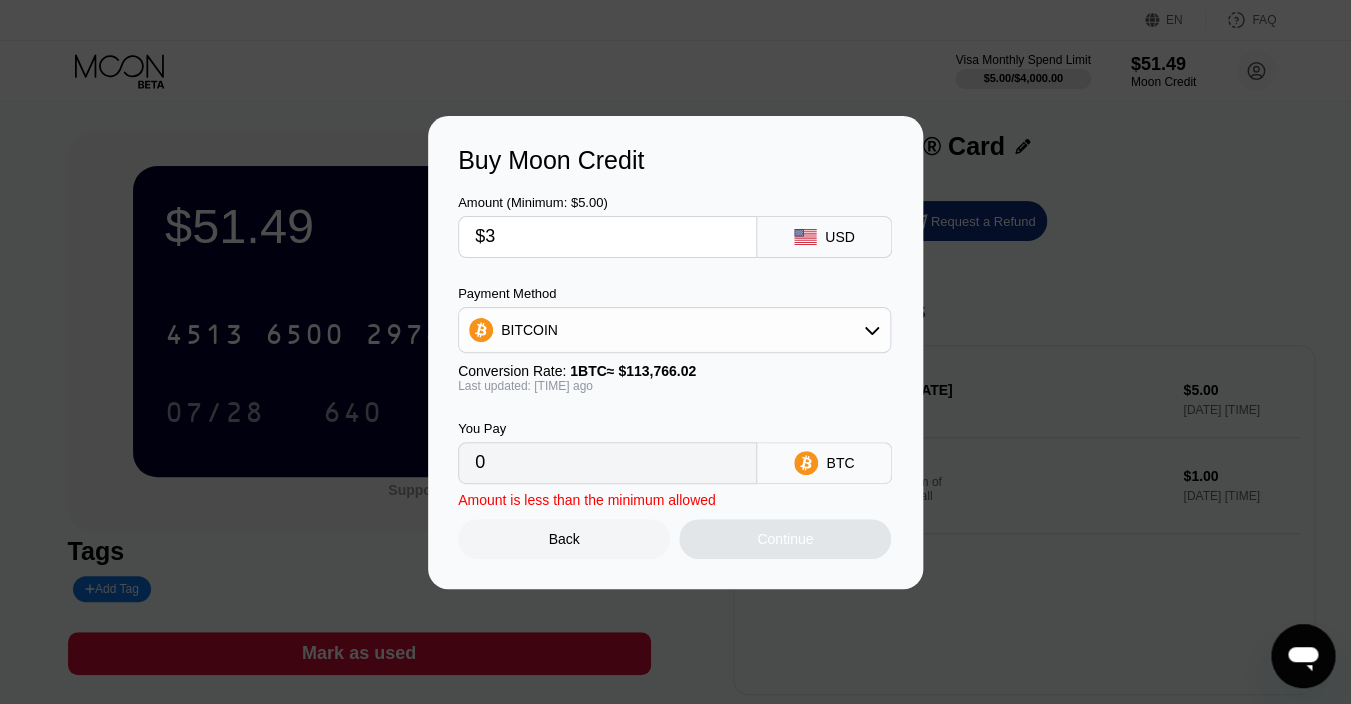 type on "0.00002639" 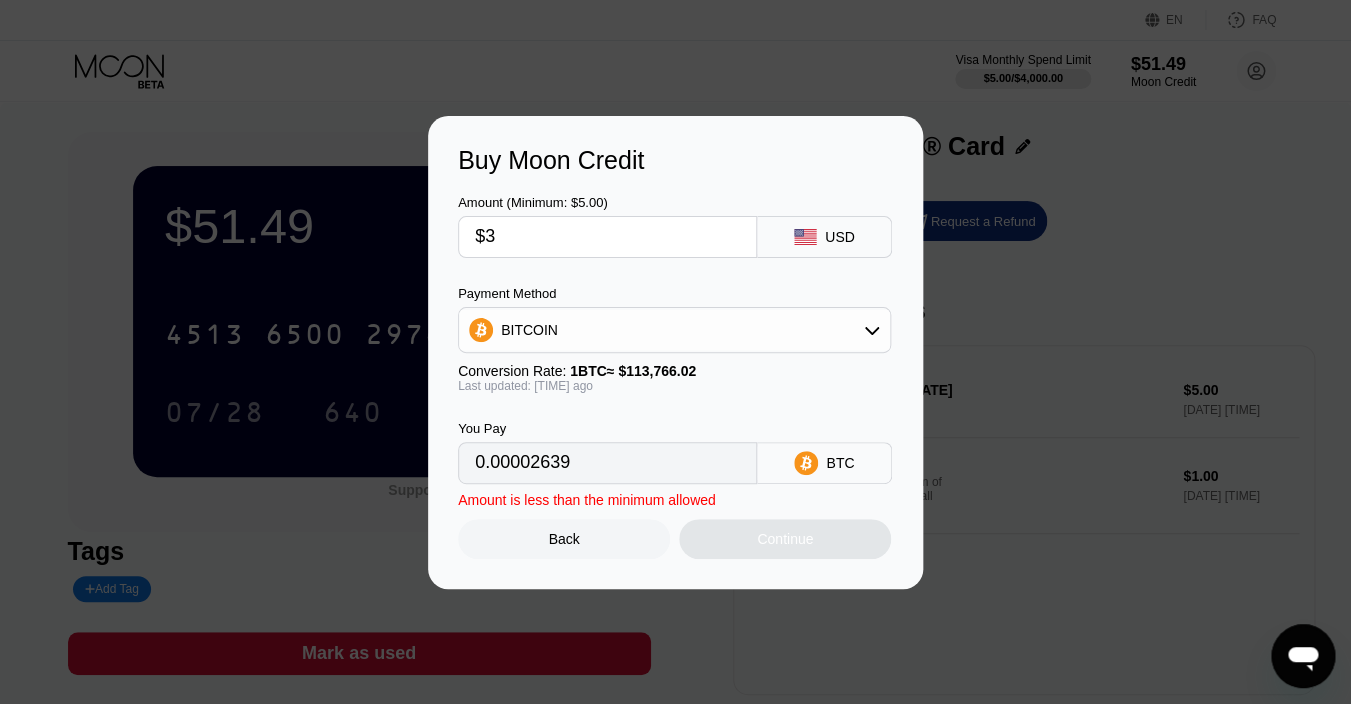 type 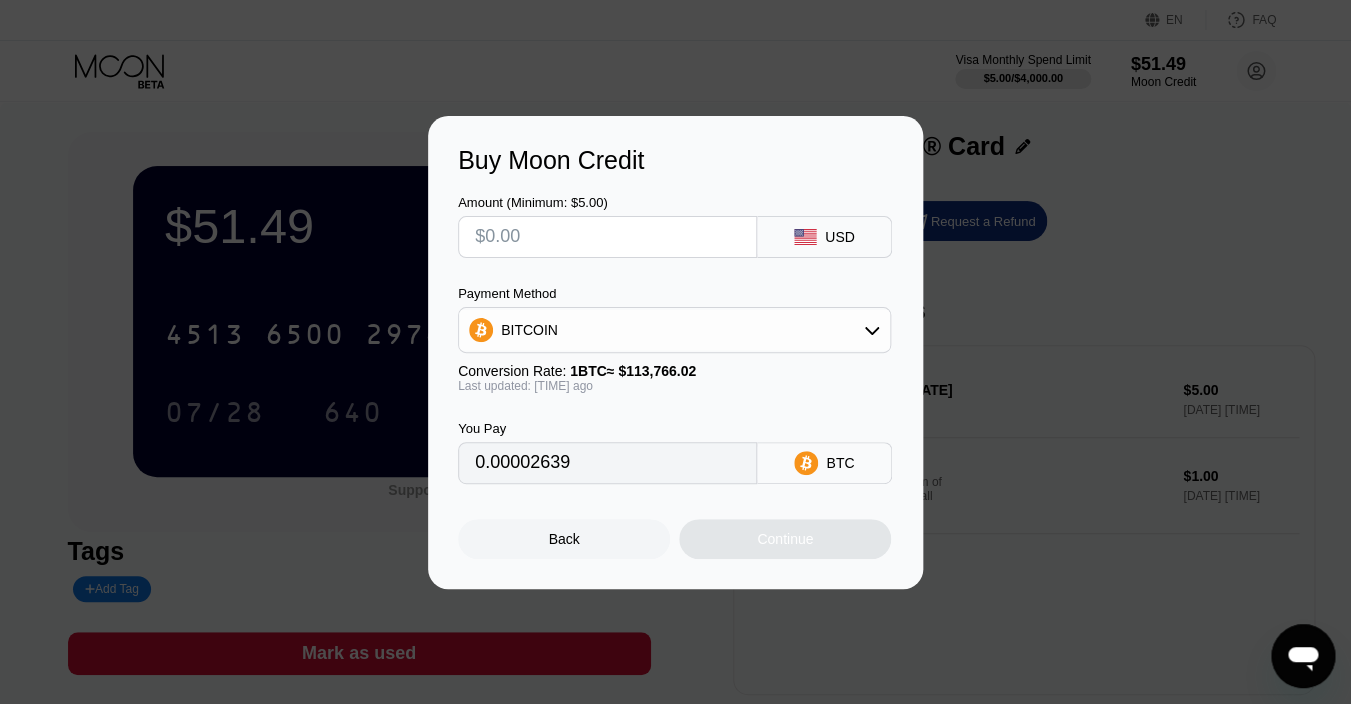 type on "0" 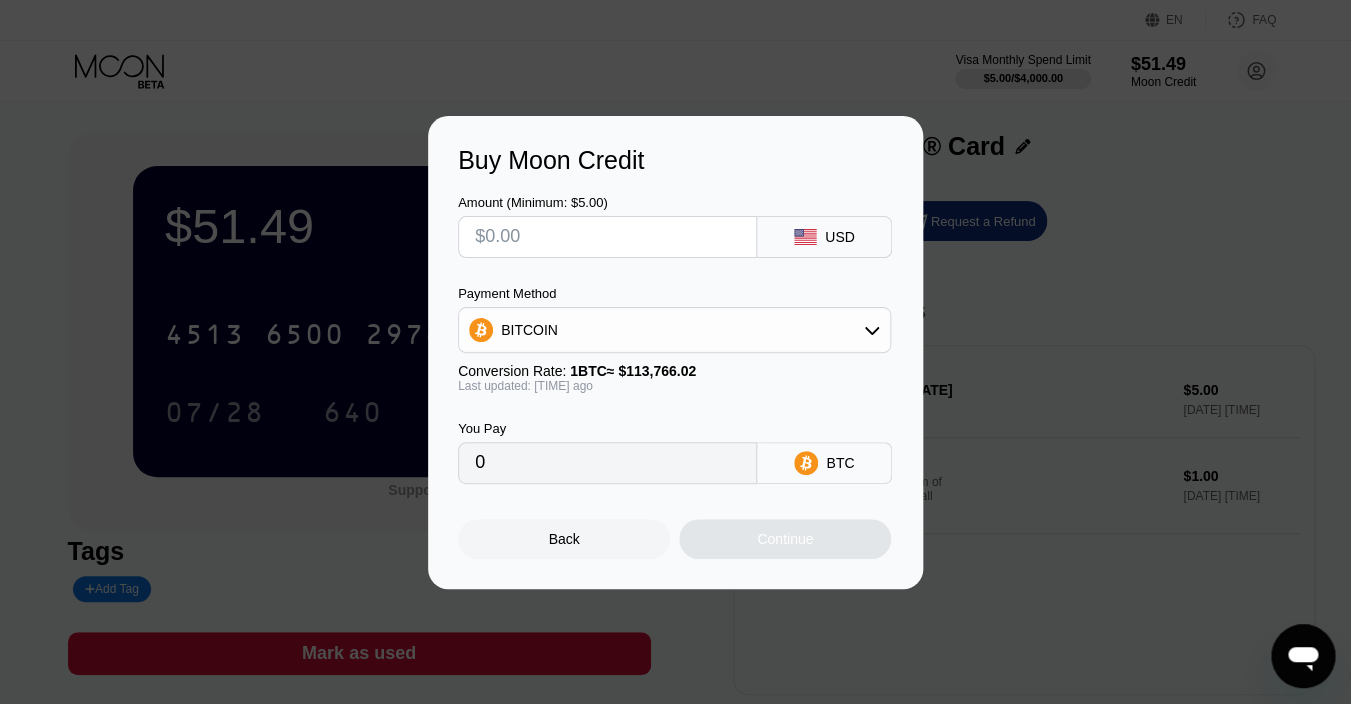 type on "$4" 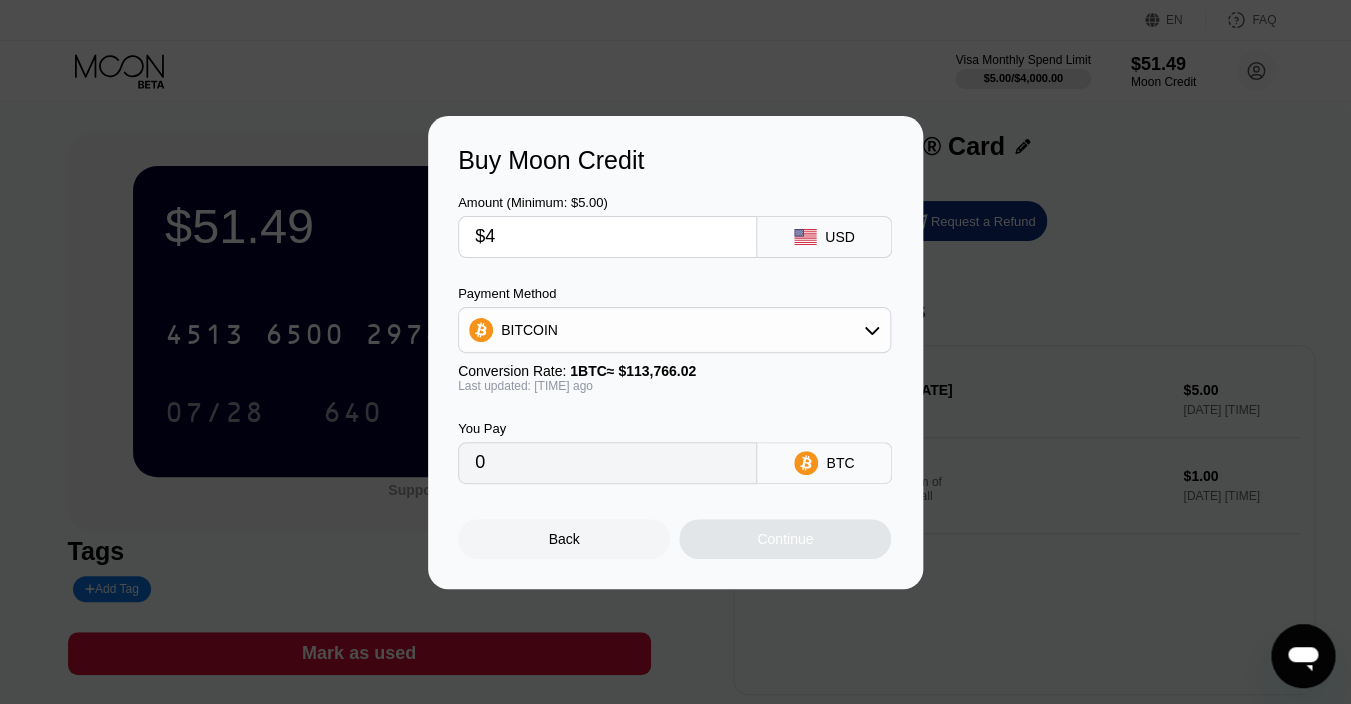type on "0.00003518" 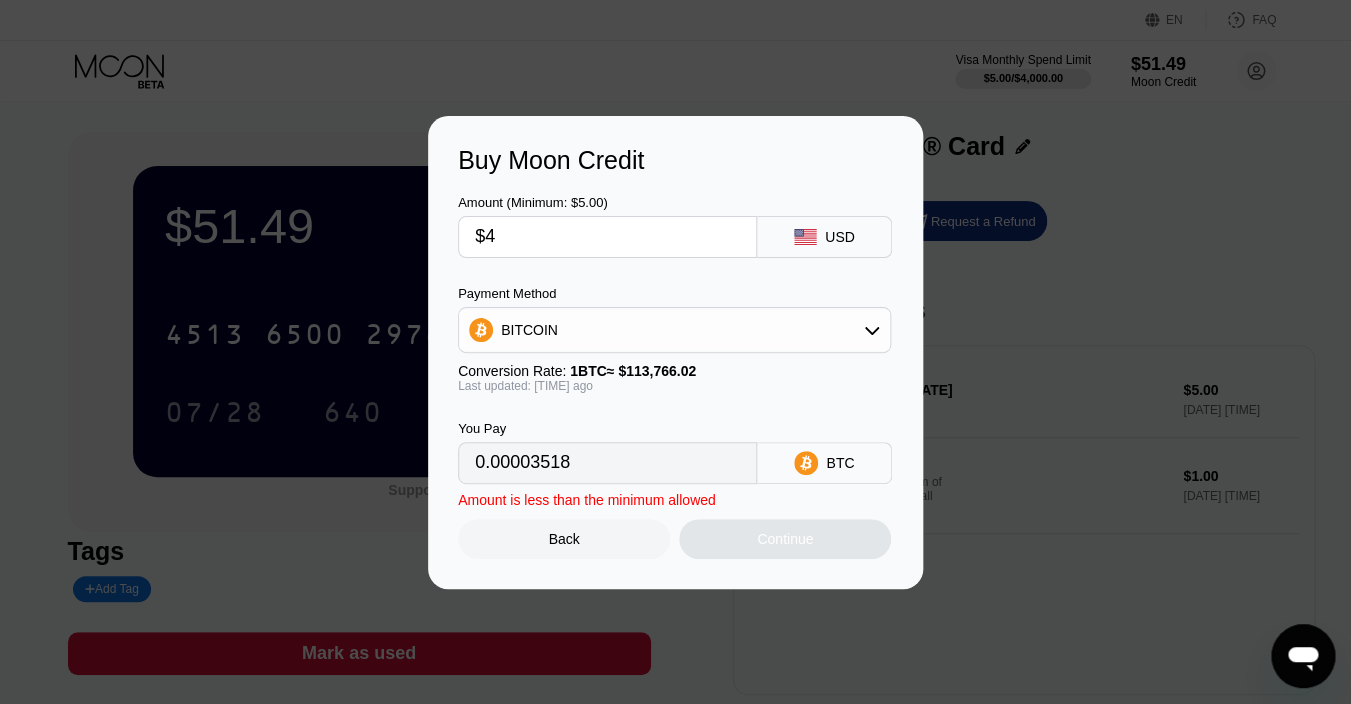 type 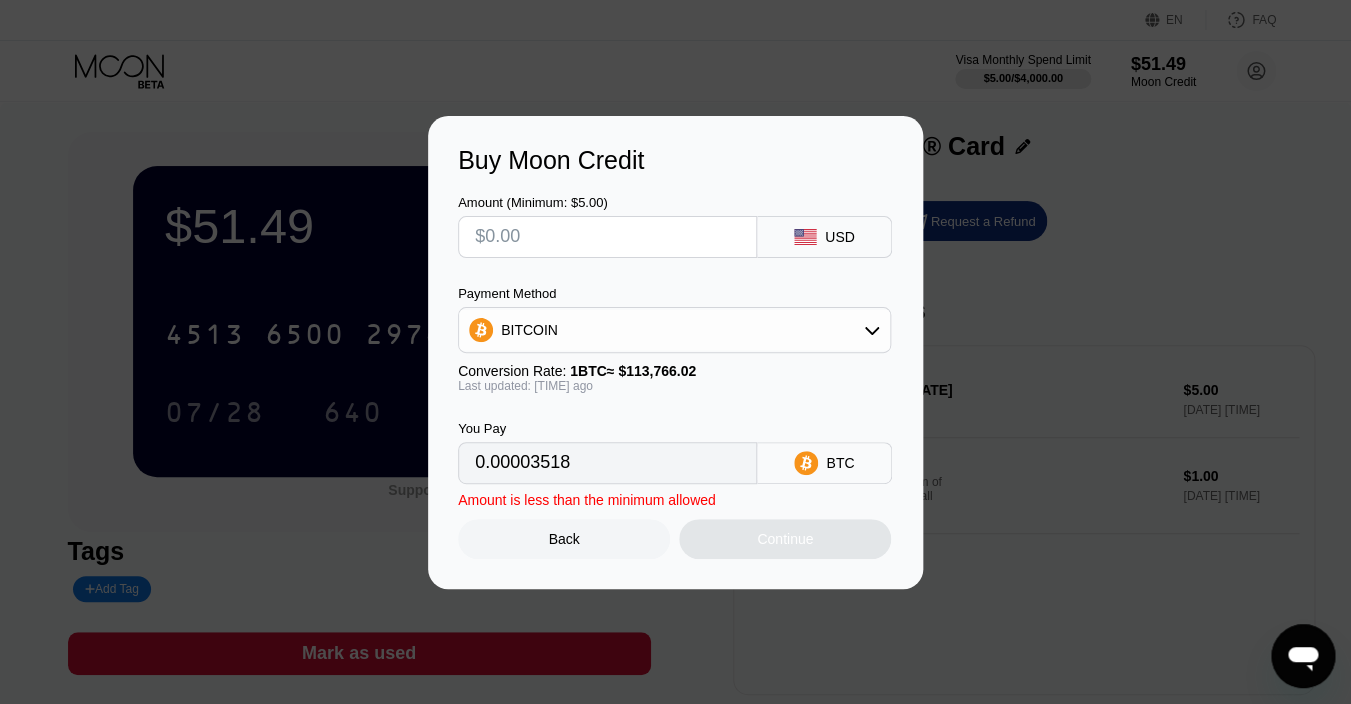 type on "0" 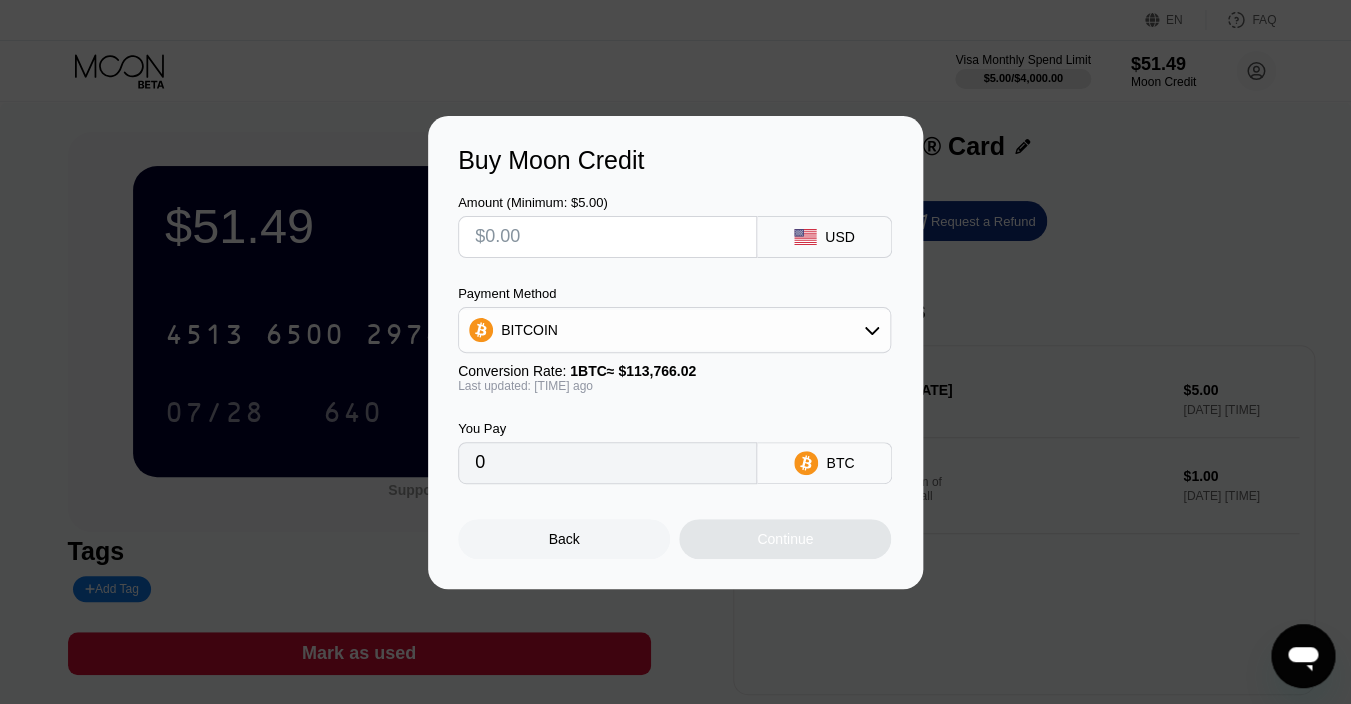 type on "$5" 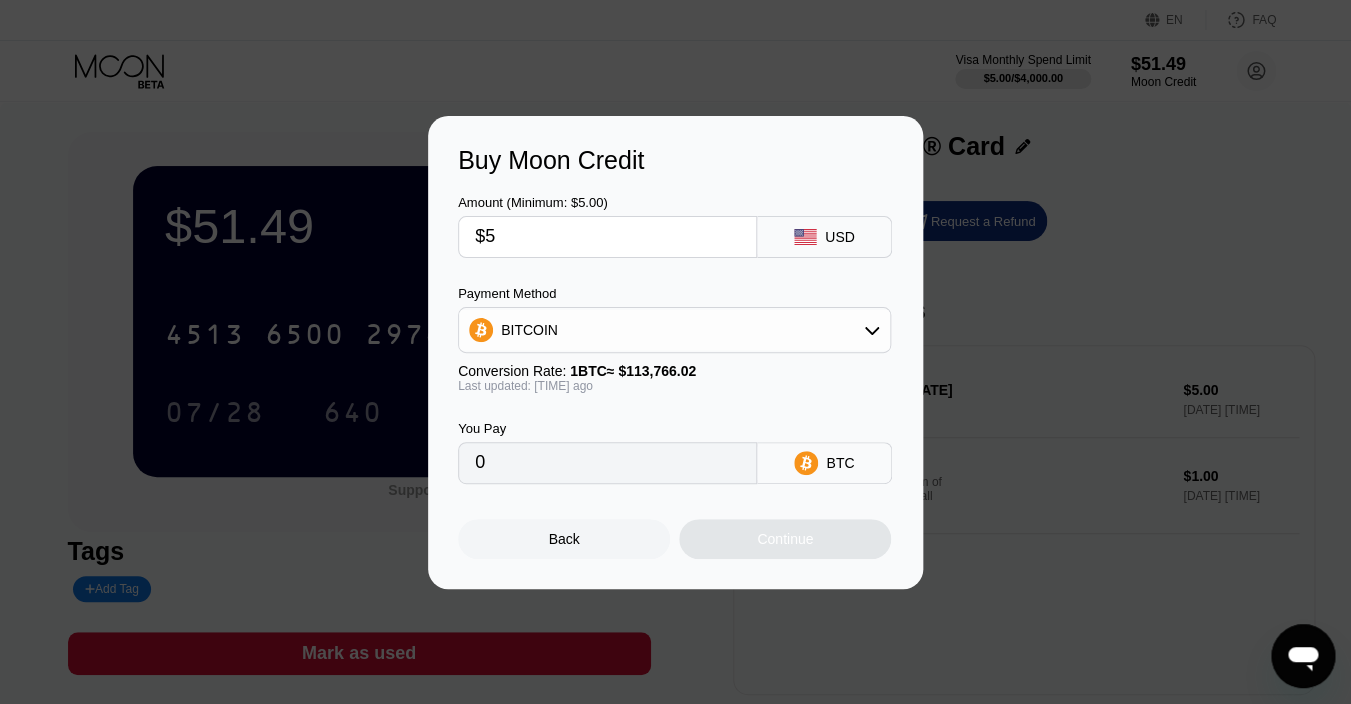 type on "0.00004397" 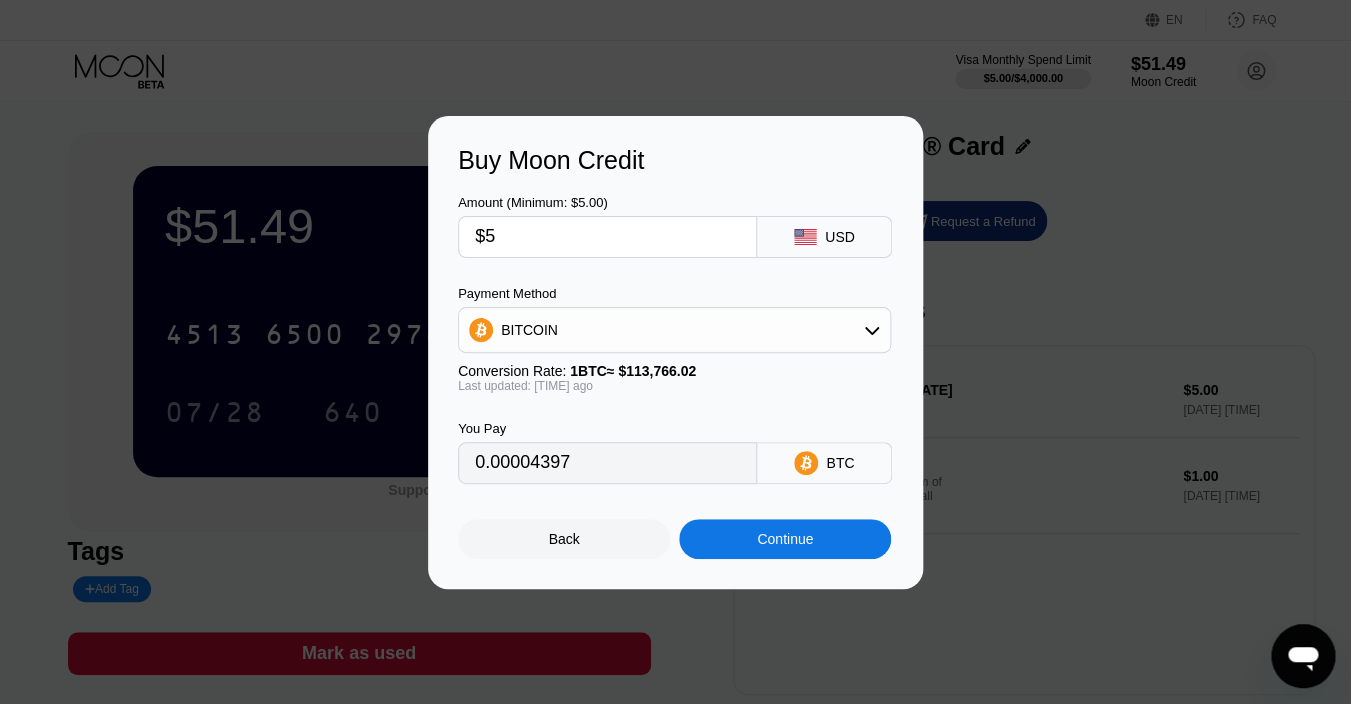 type on "$5" 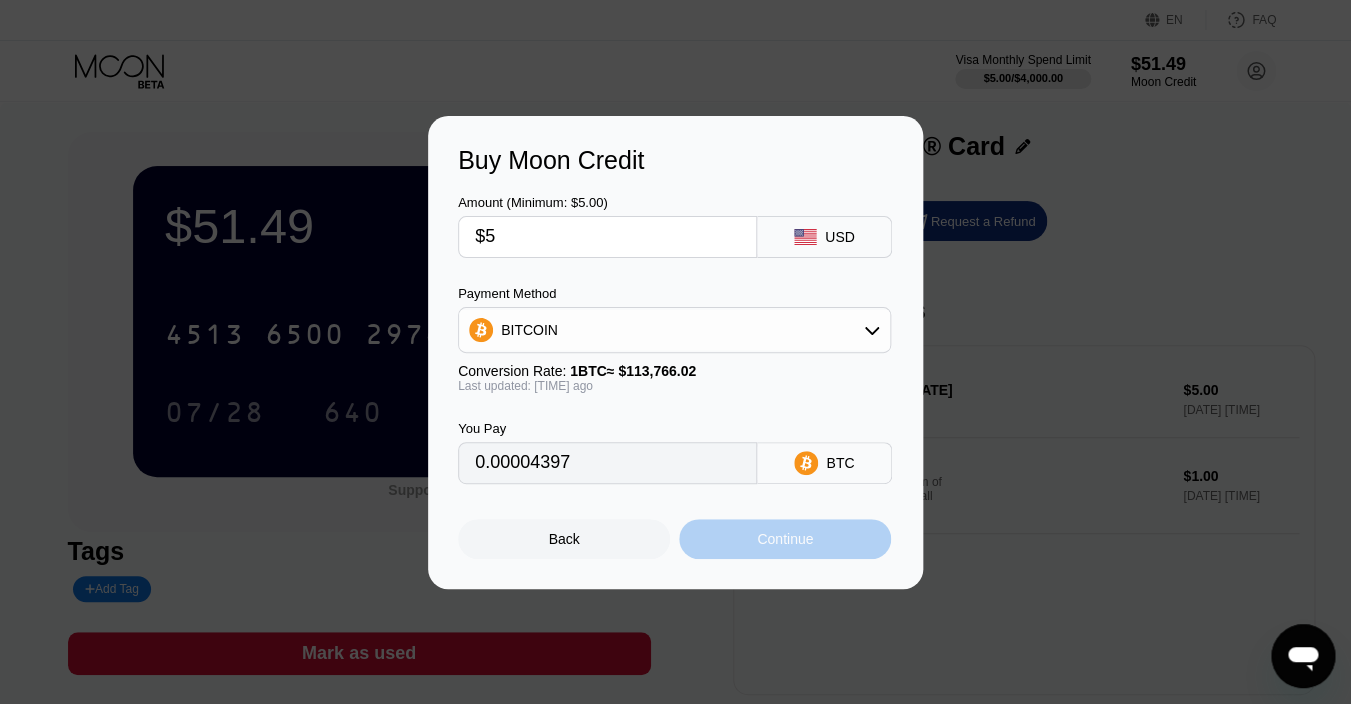 click on "Continue" at bounding box center [785, 539] 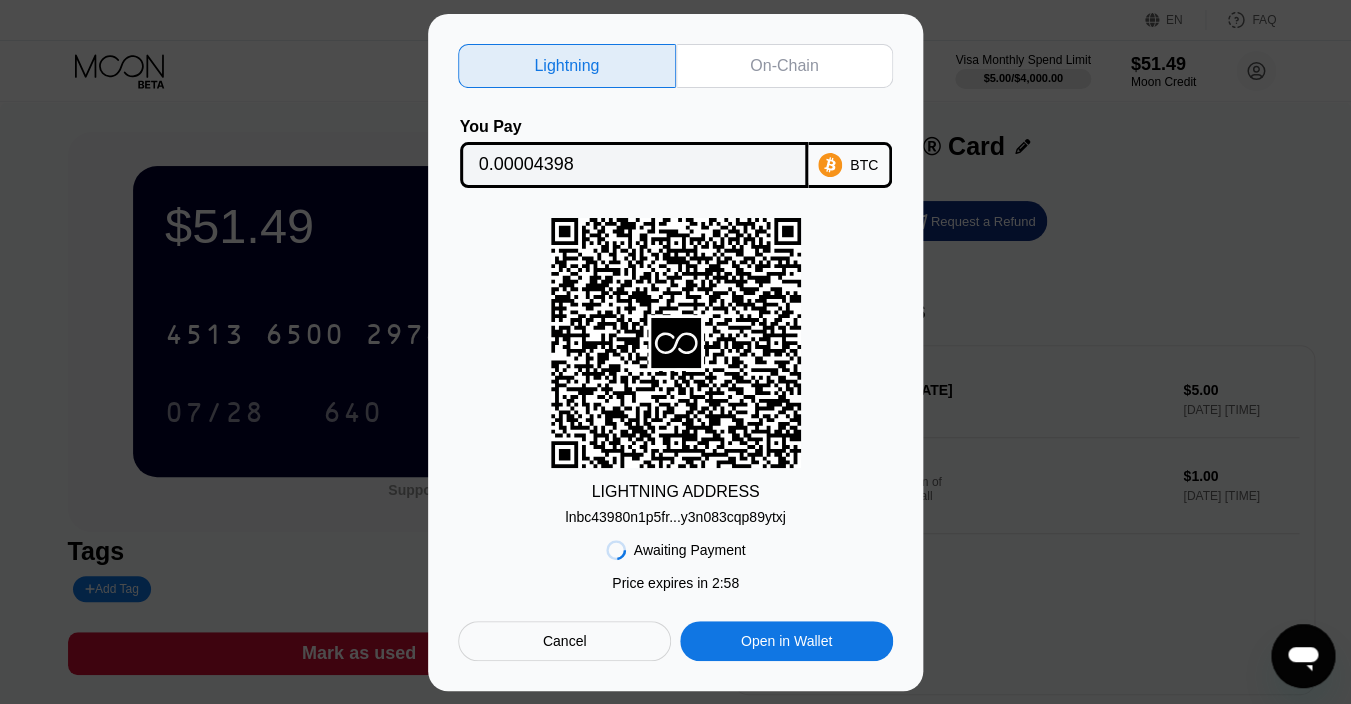 click on "On-Chain" at bounding box center [784, 66] 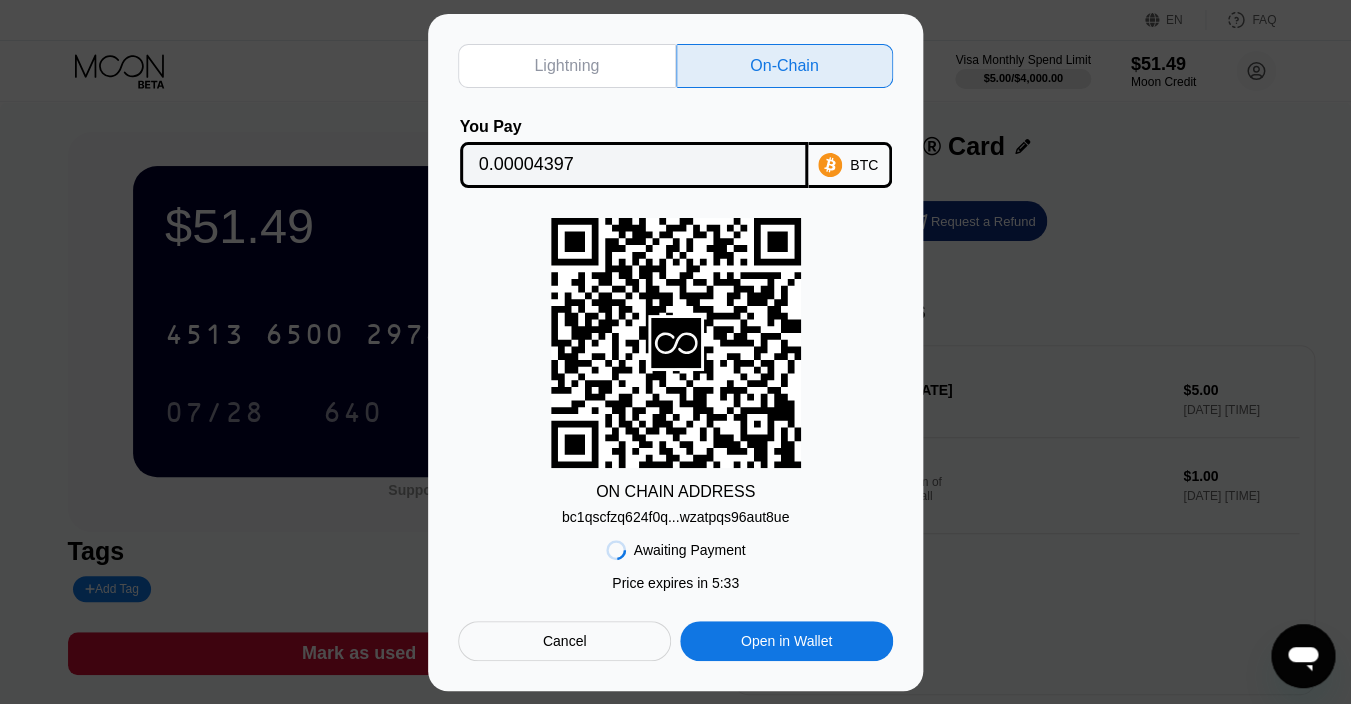 click on "Cancel" at bounding box center (565, 641) 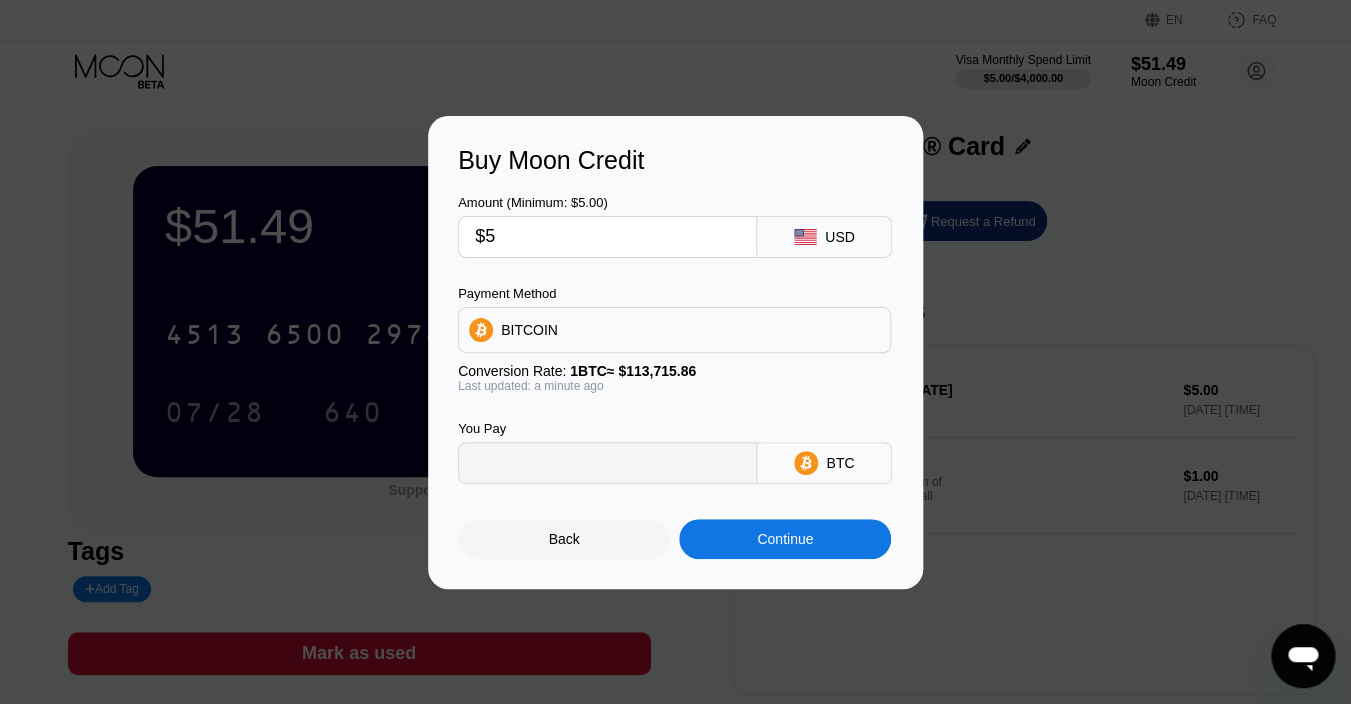 type on "0.00004397" 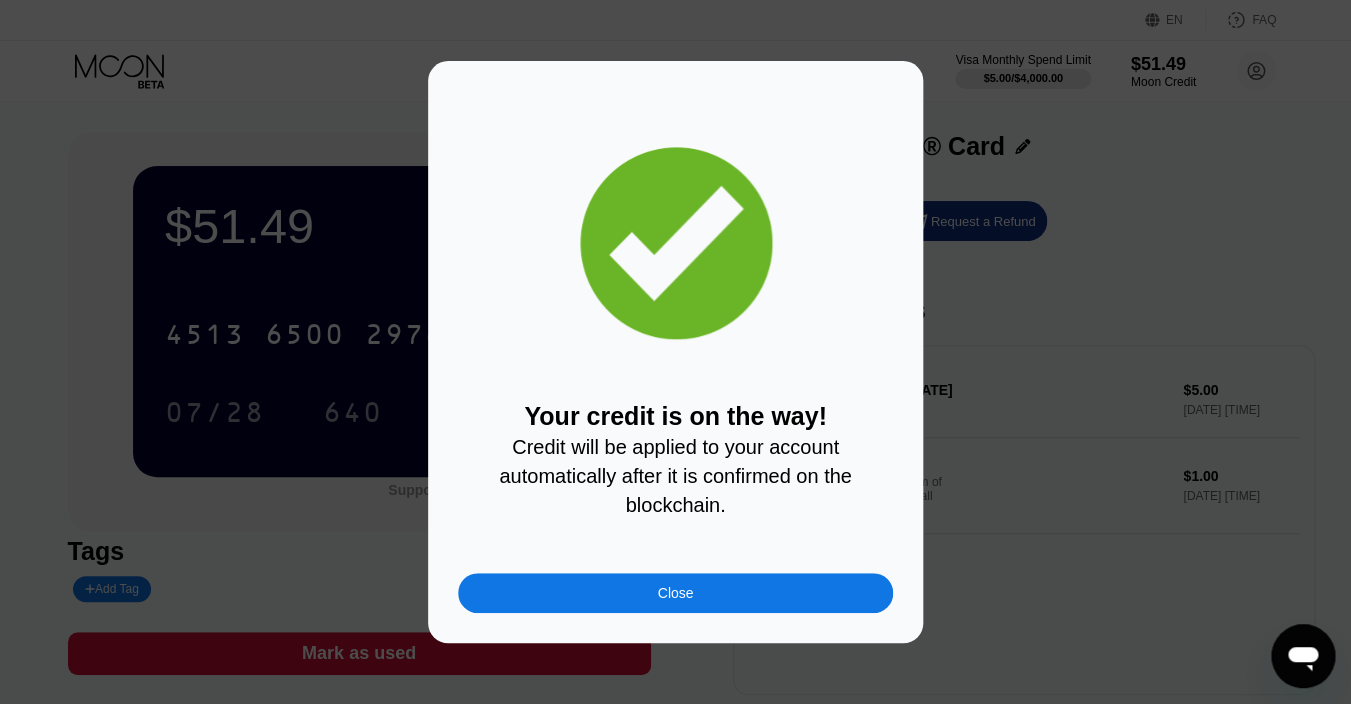 click on "Close" at bounding box center (675, 593) 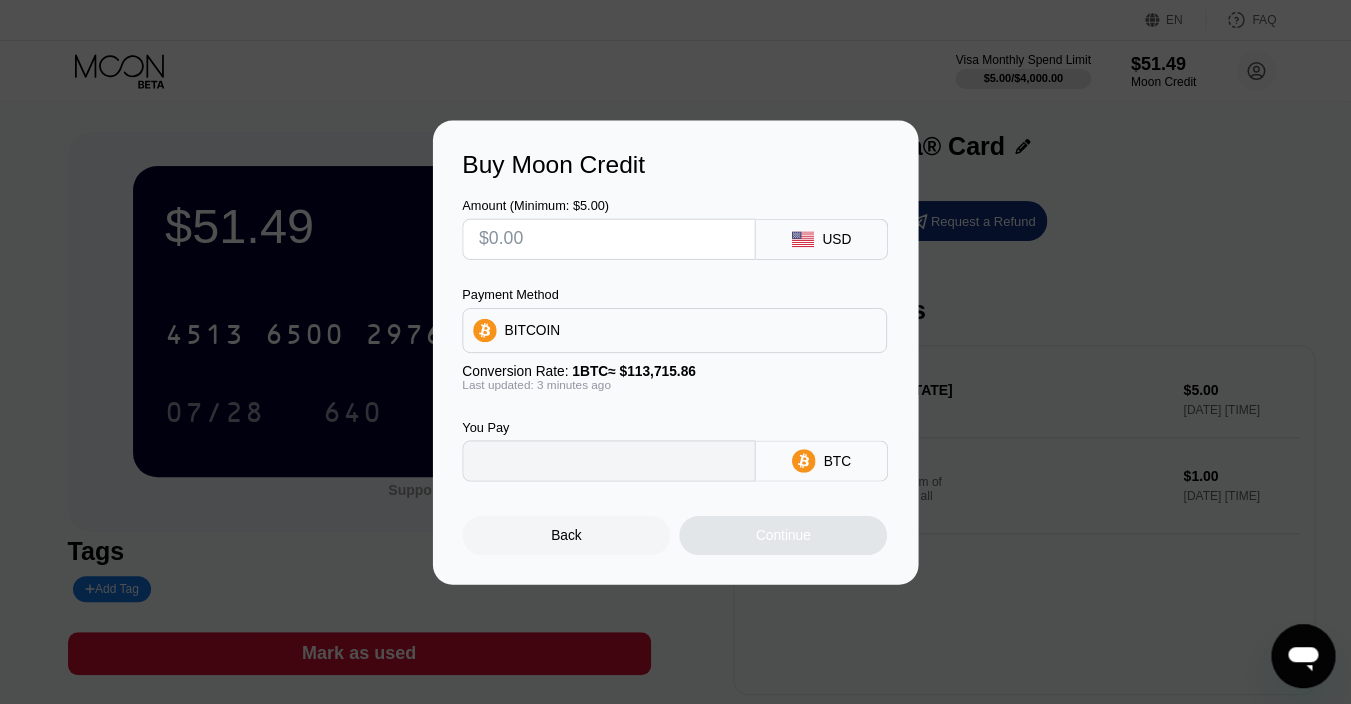 type on "0" 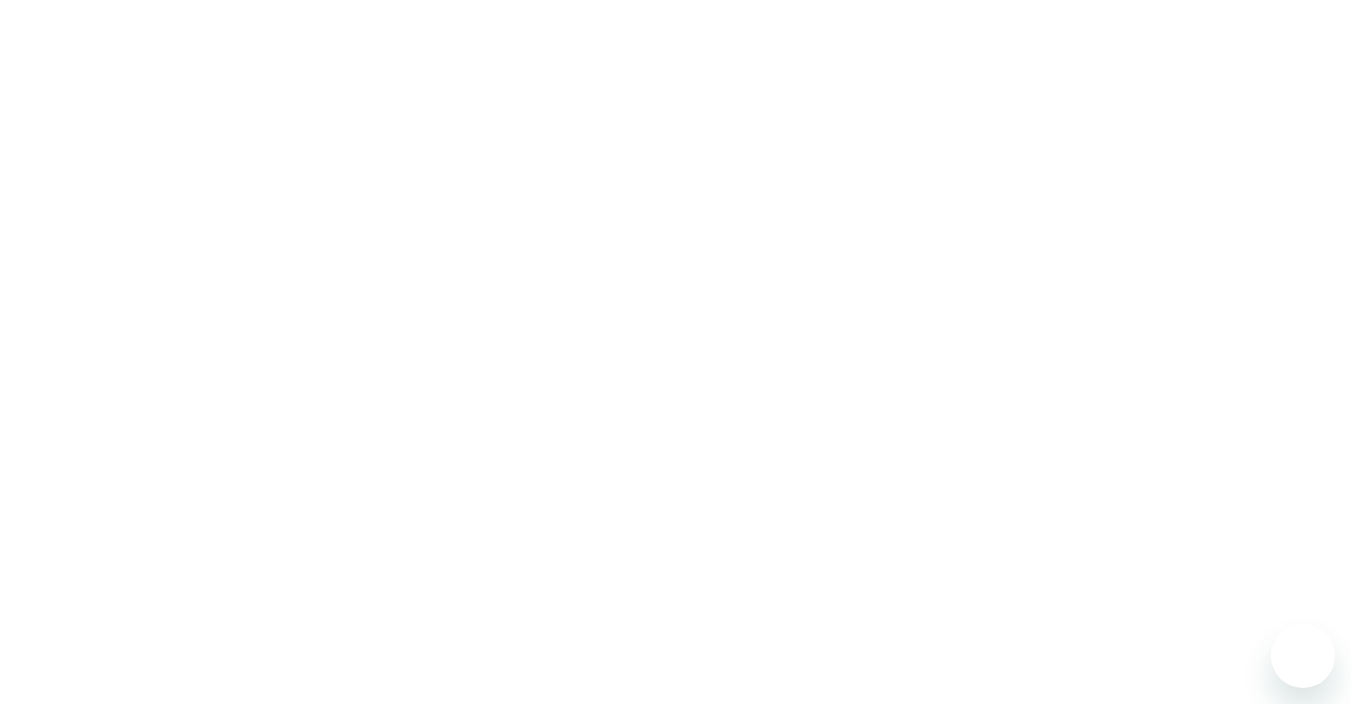 scroll, scrollTop: 0, scrollLeft: 0, axis: both 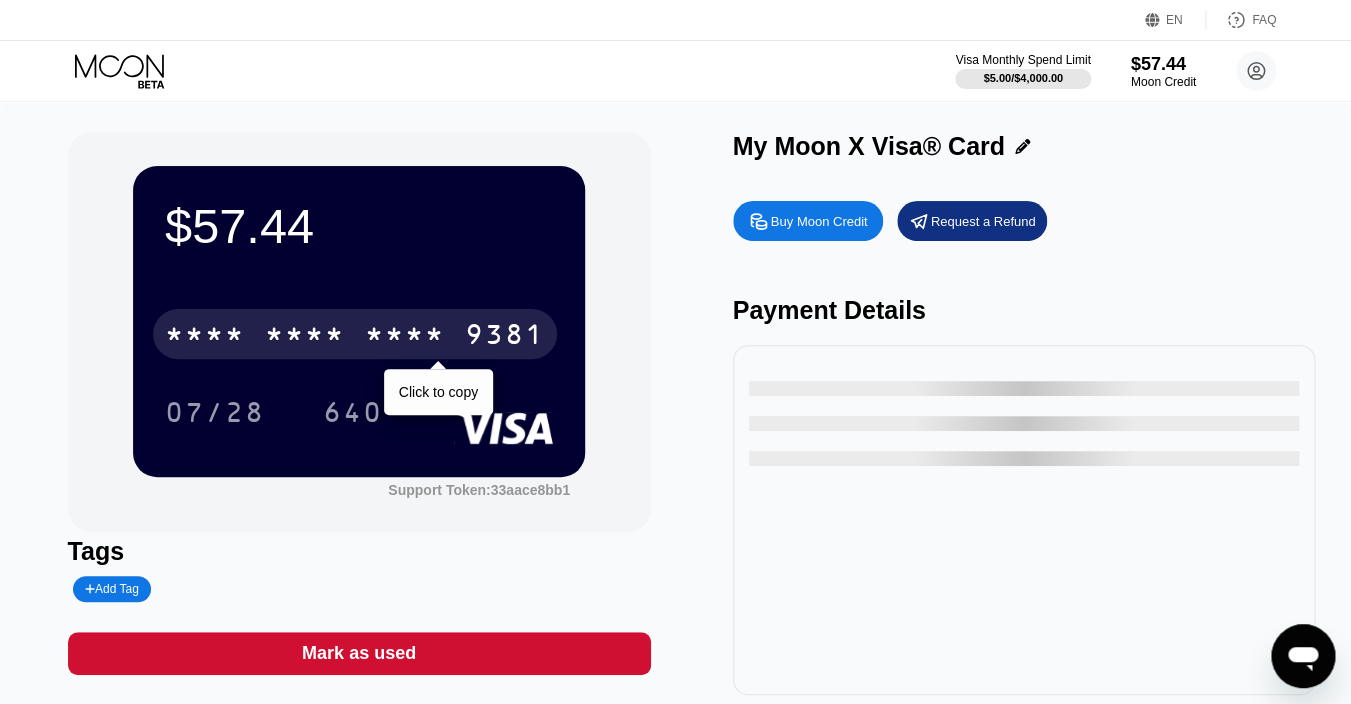 click on "* * * *" at bounding box center [405, 337] 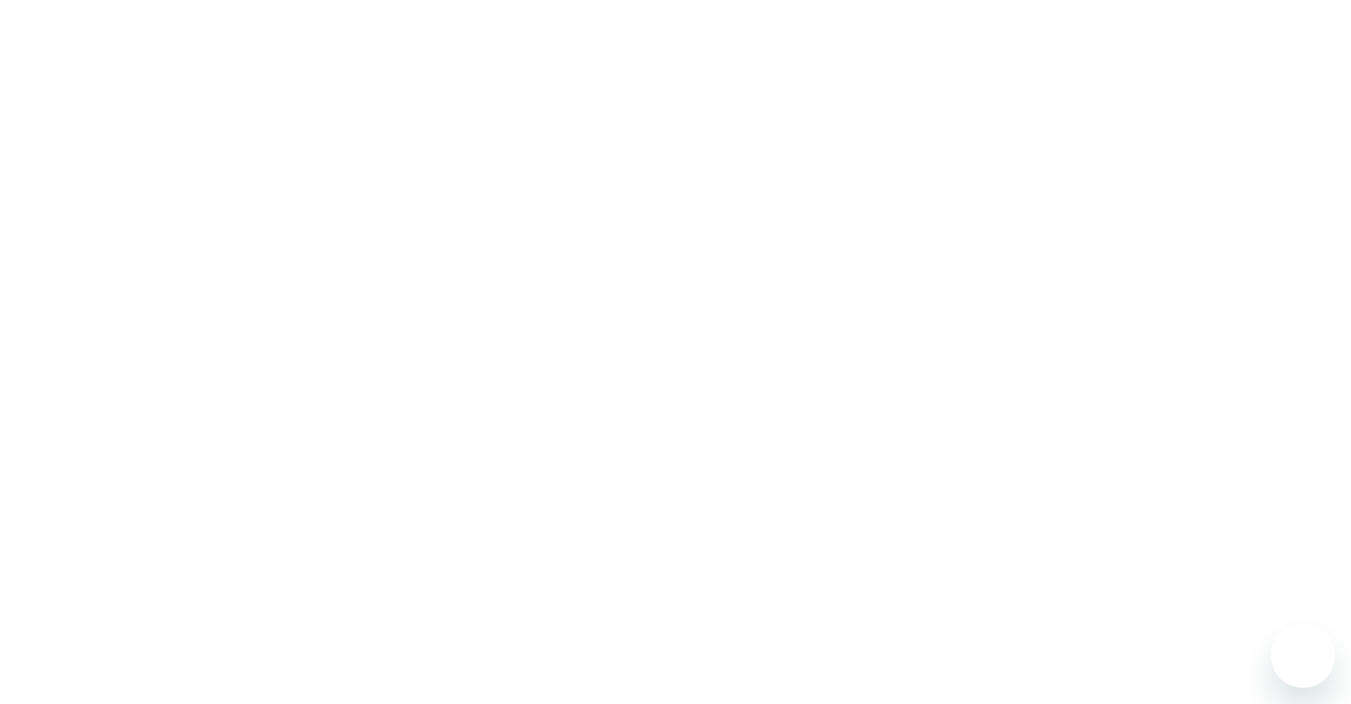 scroll, scrollTop: 0, scrollLeft: 0, axis: both 